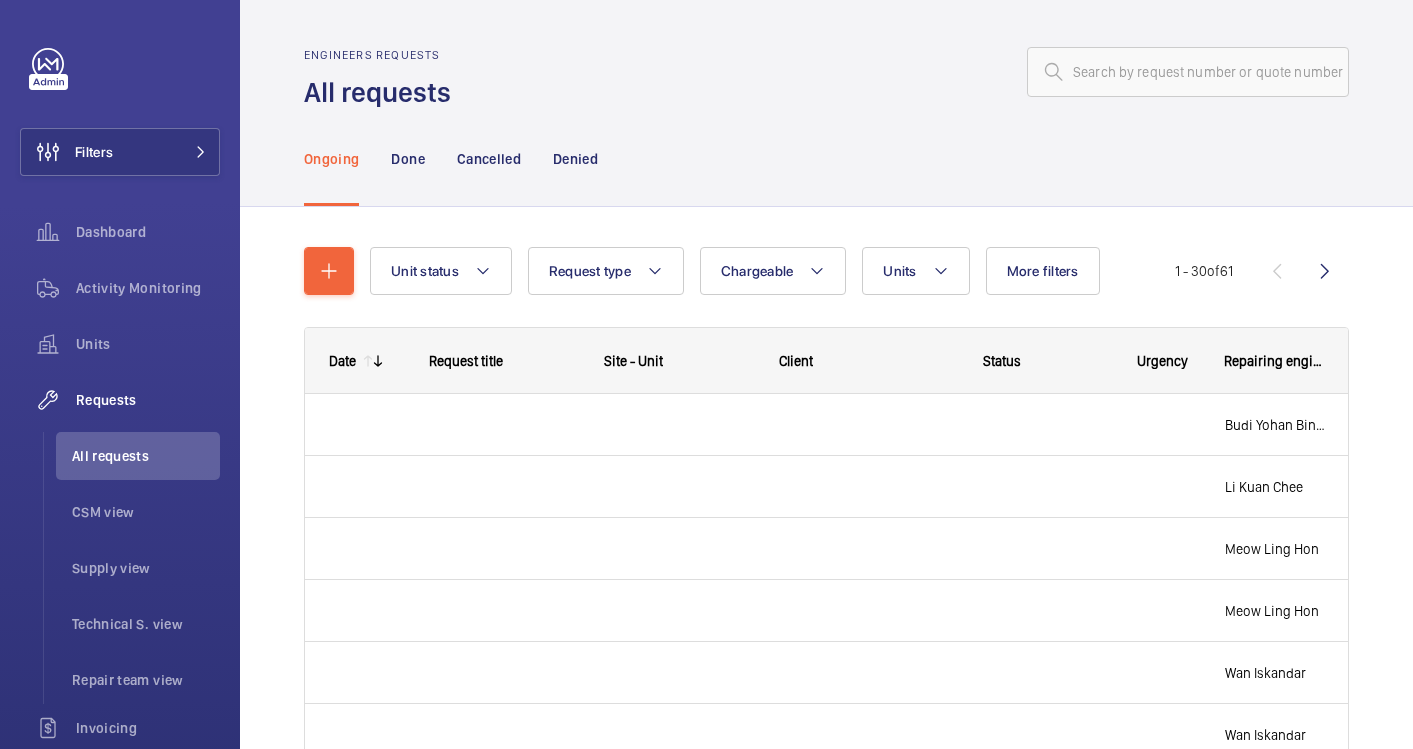 scroll, scrollTop: 0, scrollLeft: 0, axis: both 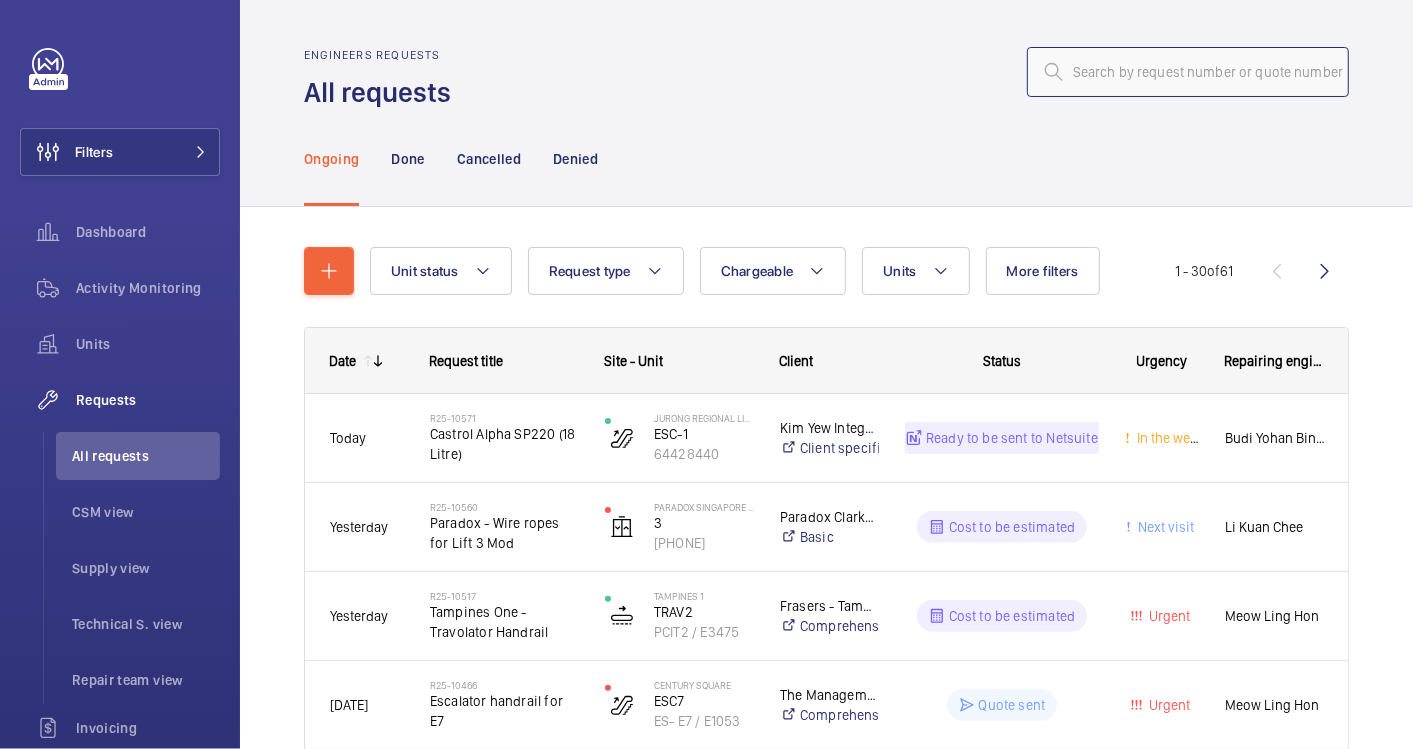 click 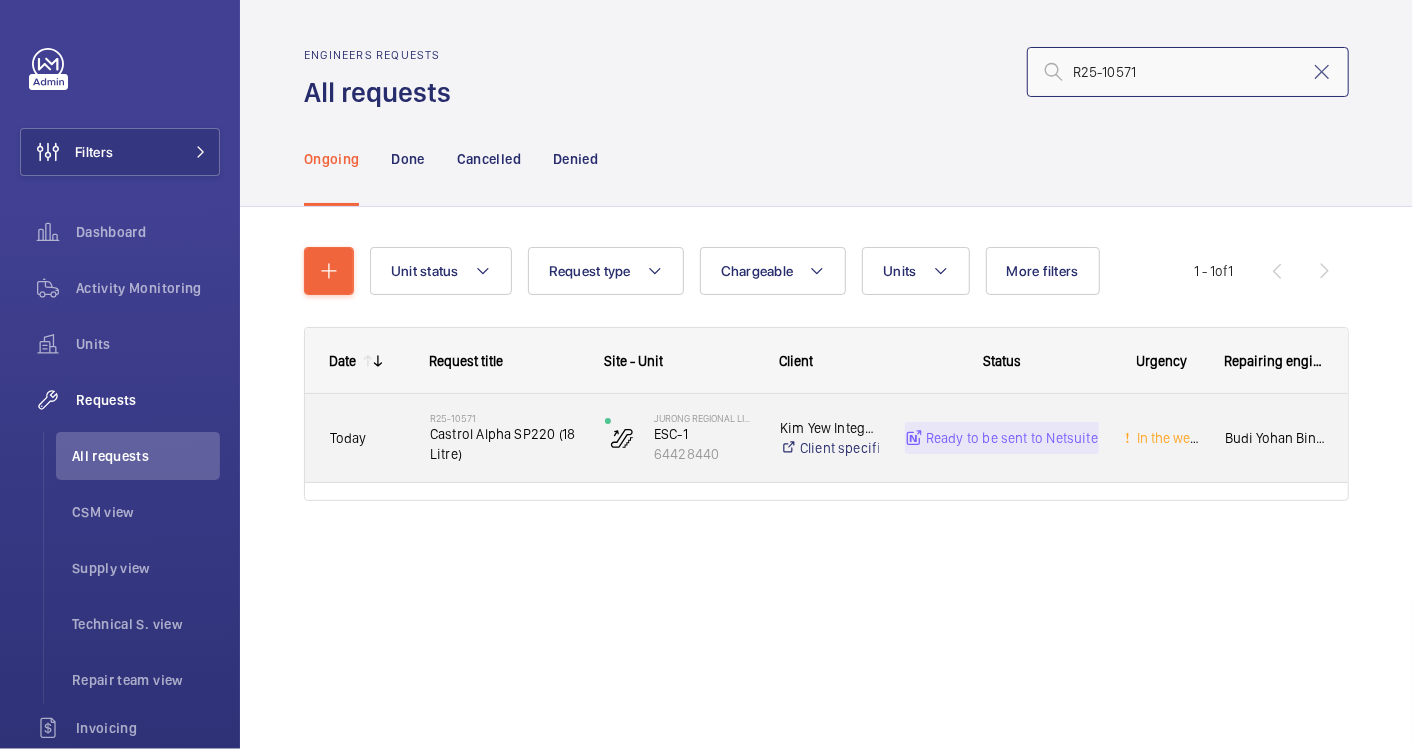 type on "R25-10571" 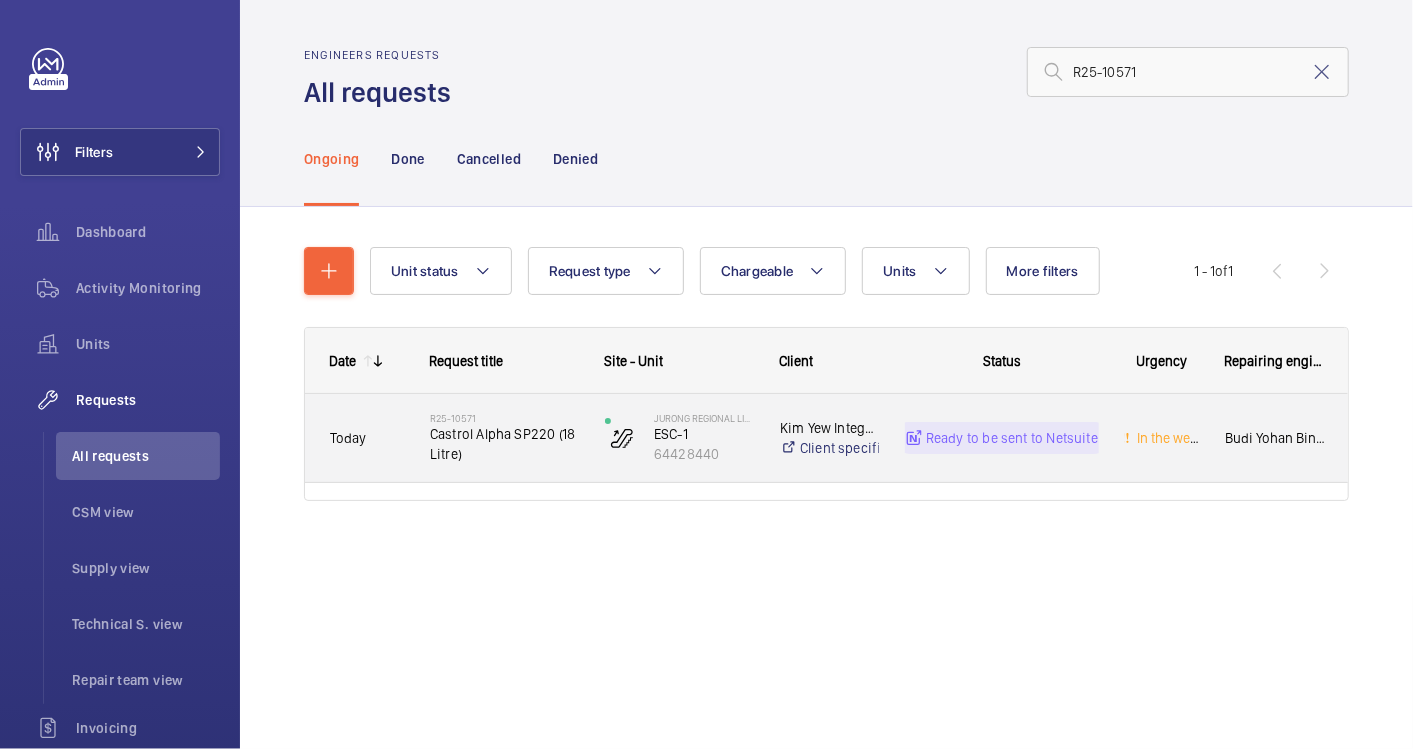 click on "Castrol Alpha SP220 (18 Litre)" 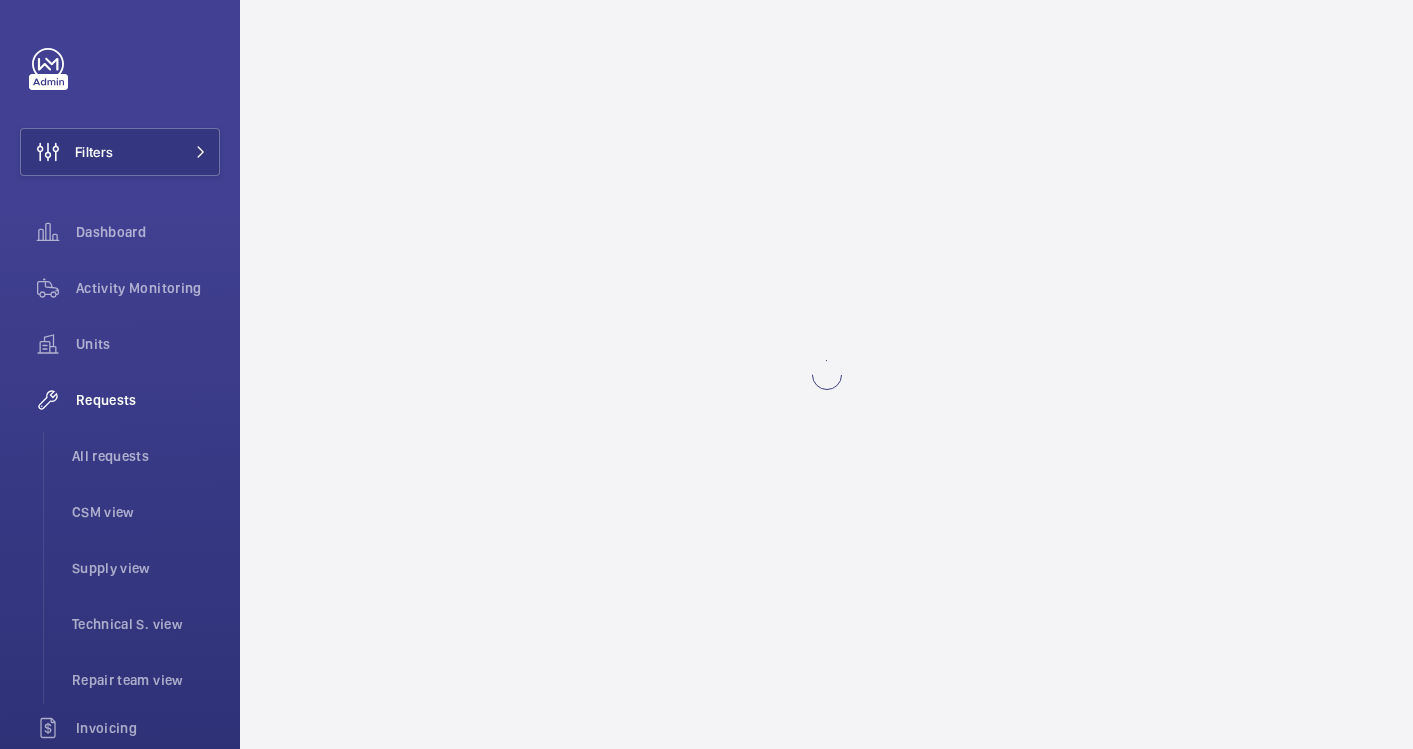 scroll, scrollTop: 0, scrollLeft: 0, axis: both 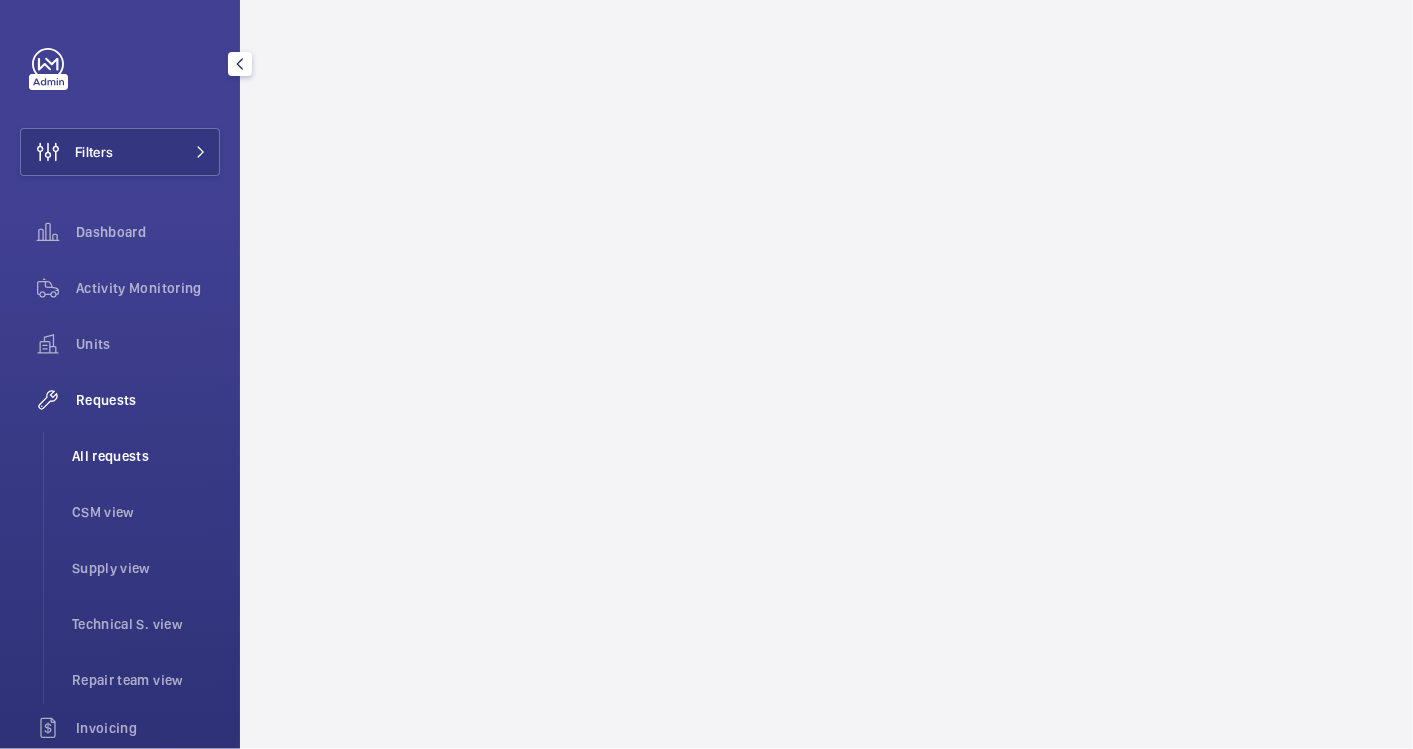 click on "All requests" 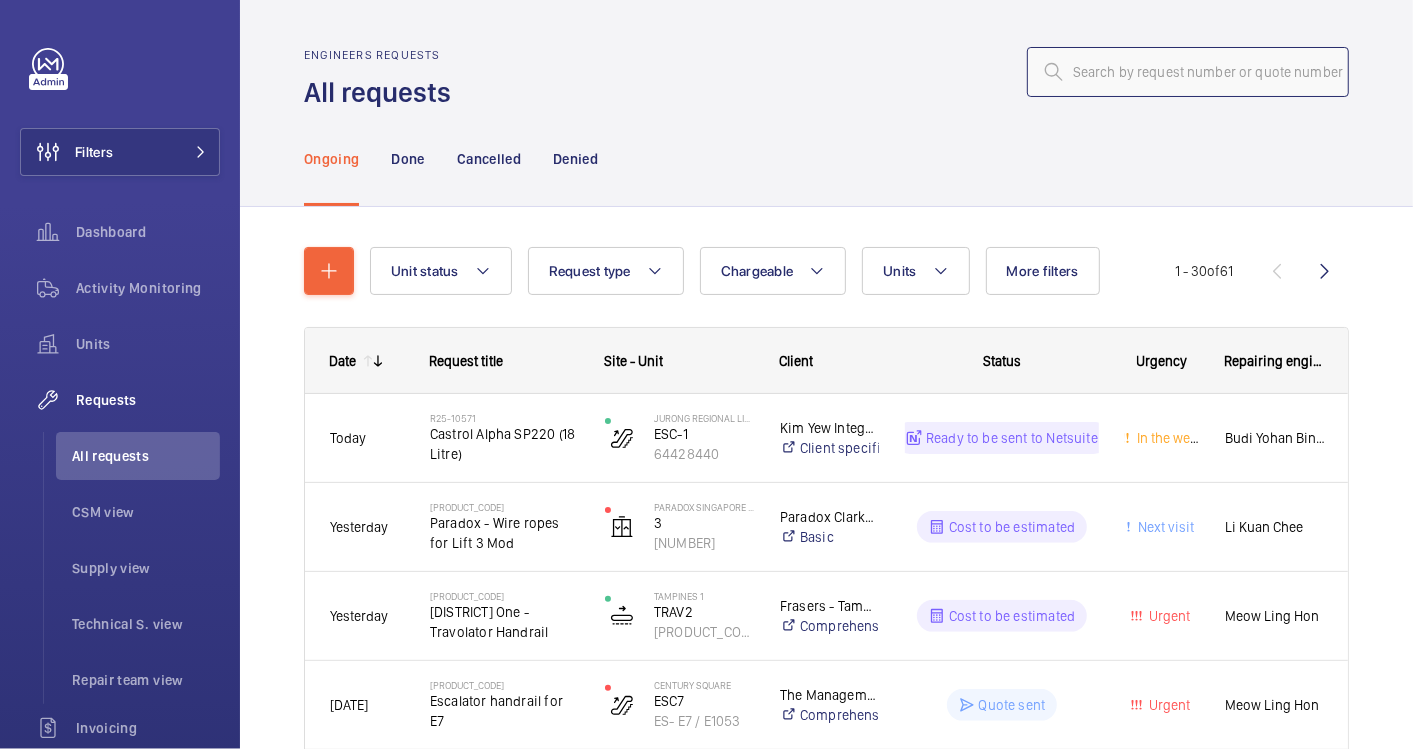 click 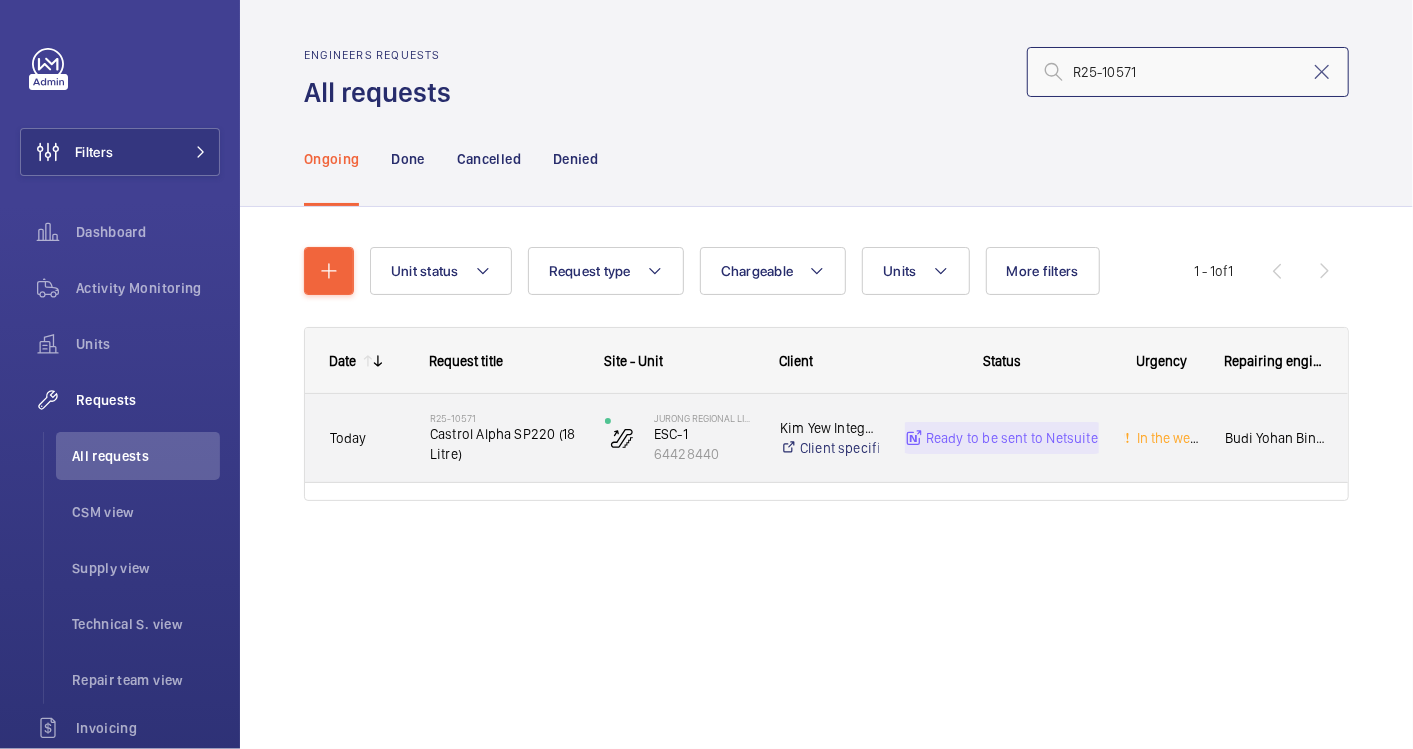 type on "R25-10571" 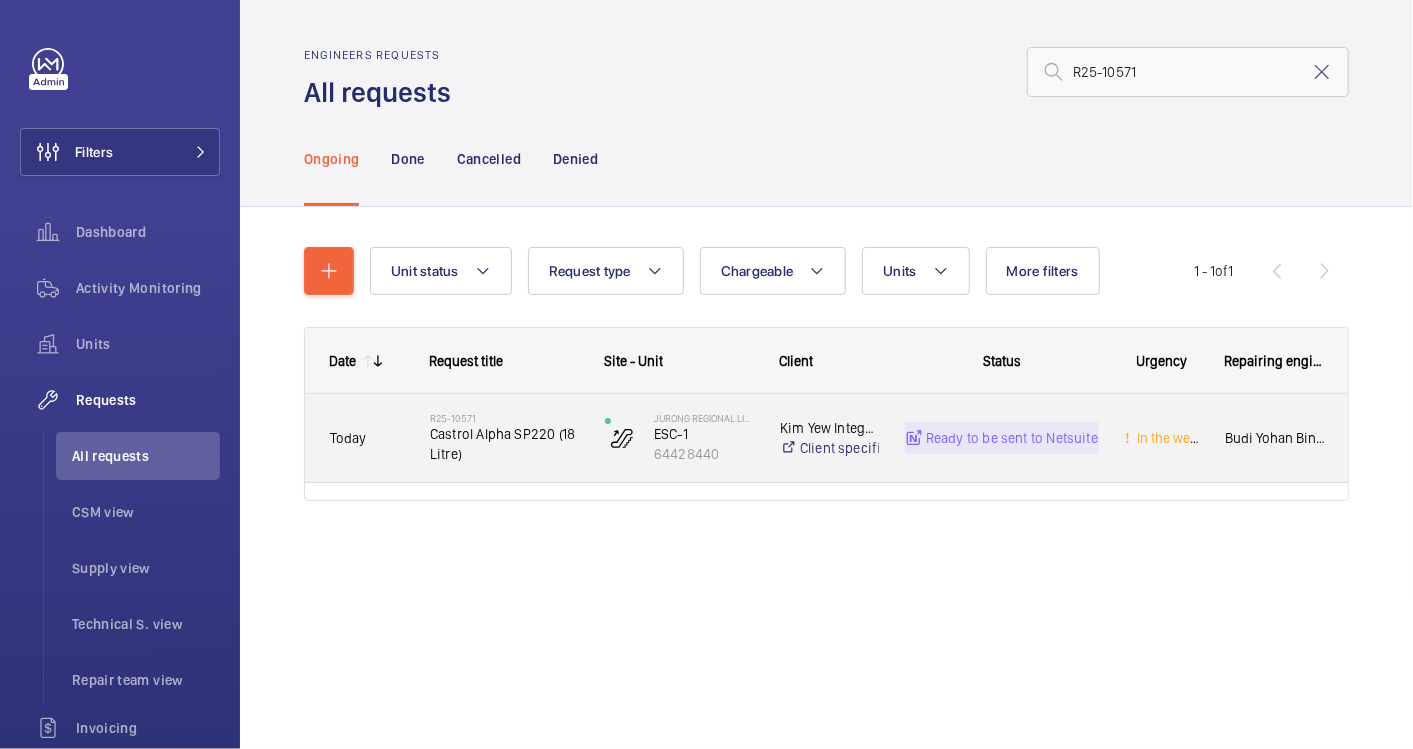 click on "Castrol Alpha SP220 (18 Litre)" 